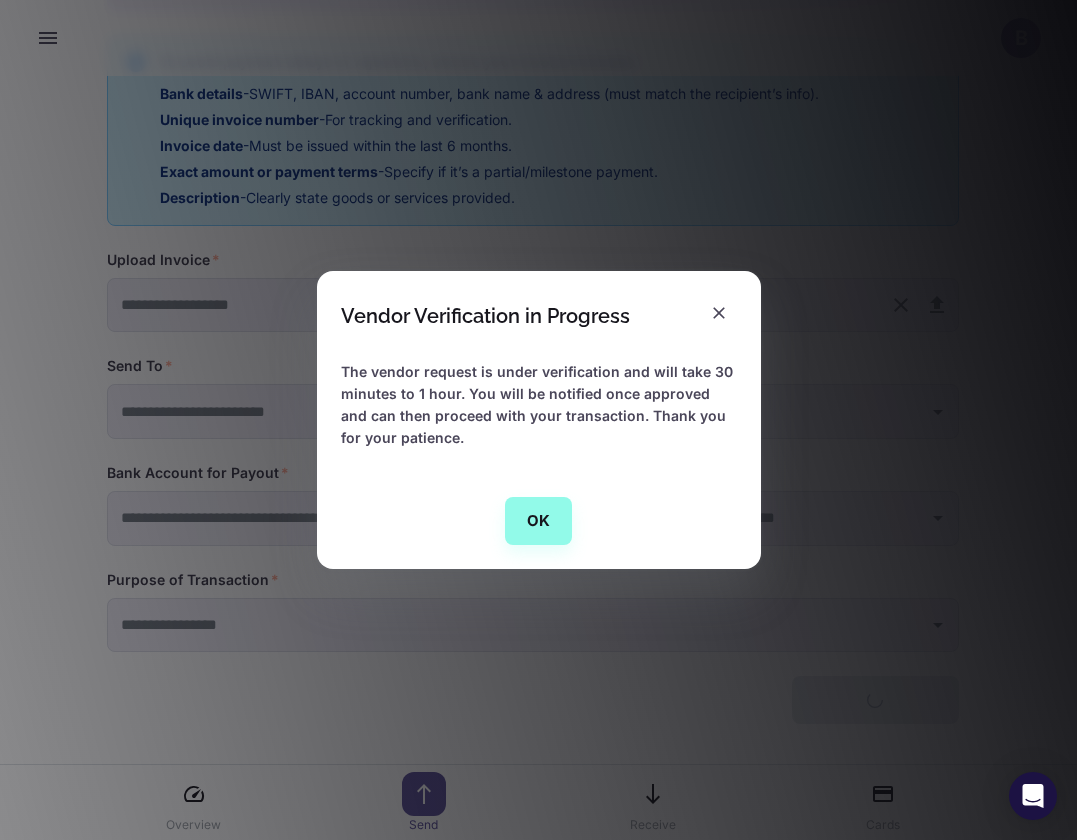 scroll, scrollTop: 603, scrollLeft: 0, axis: vertical 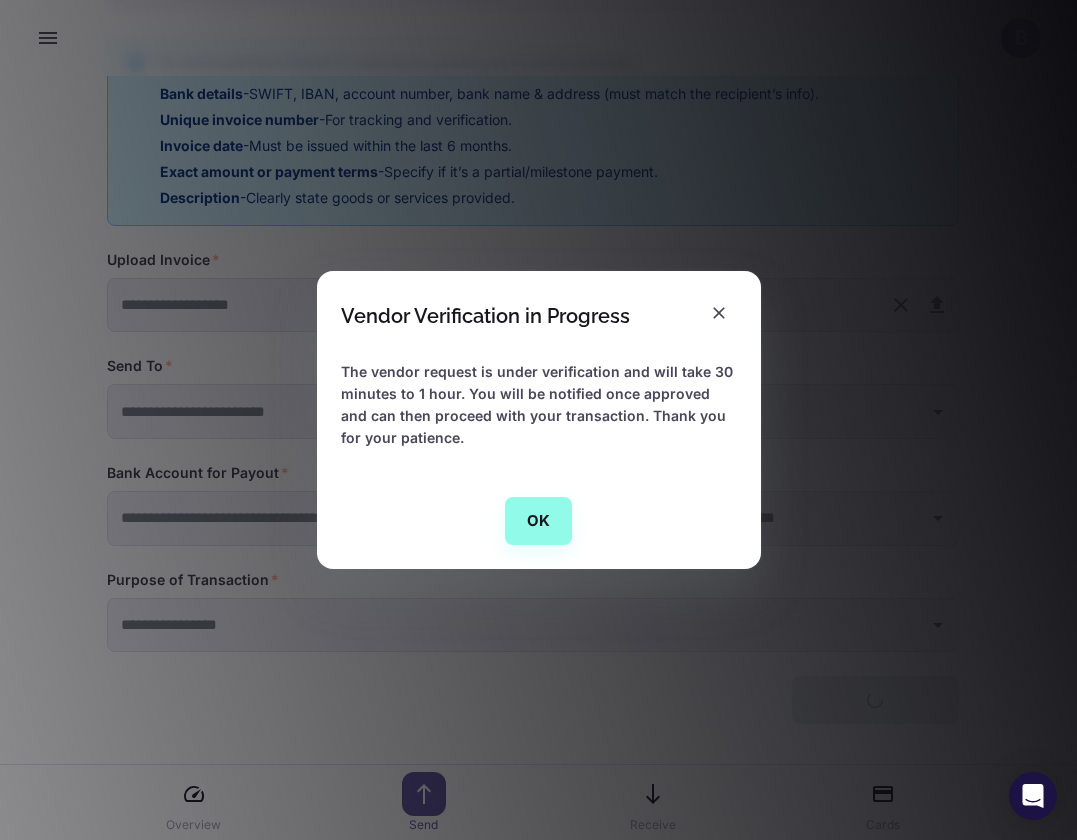 click on "OK" at bounding box center (538, 521) 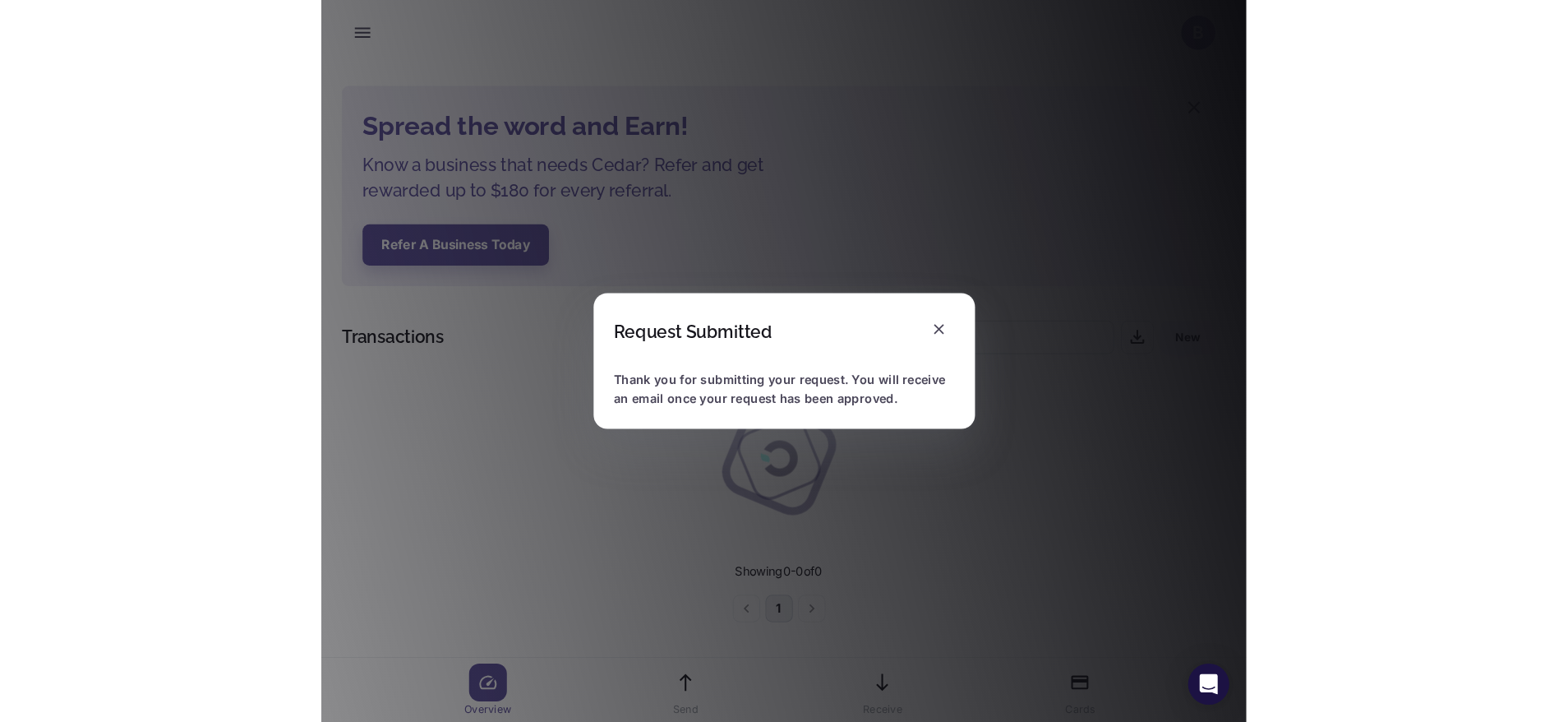 scroll, scrollTop: 0, scrollLeft: 0, axis: both 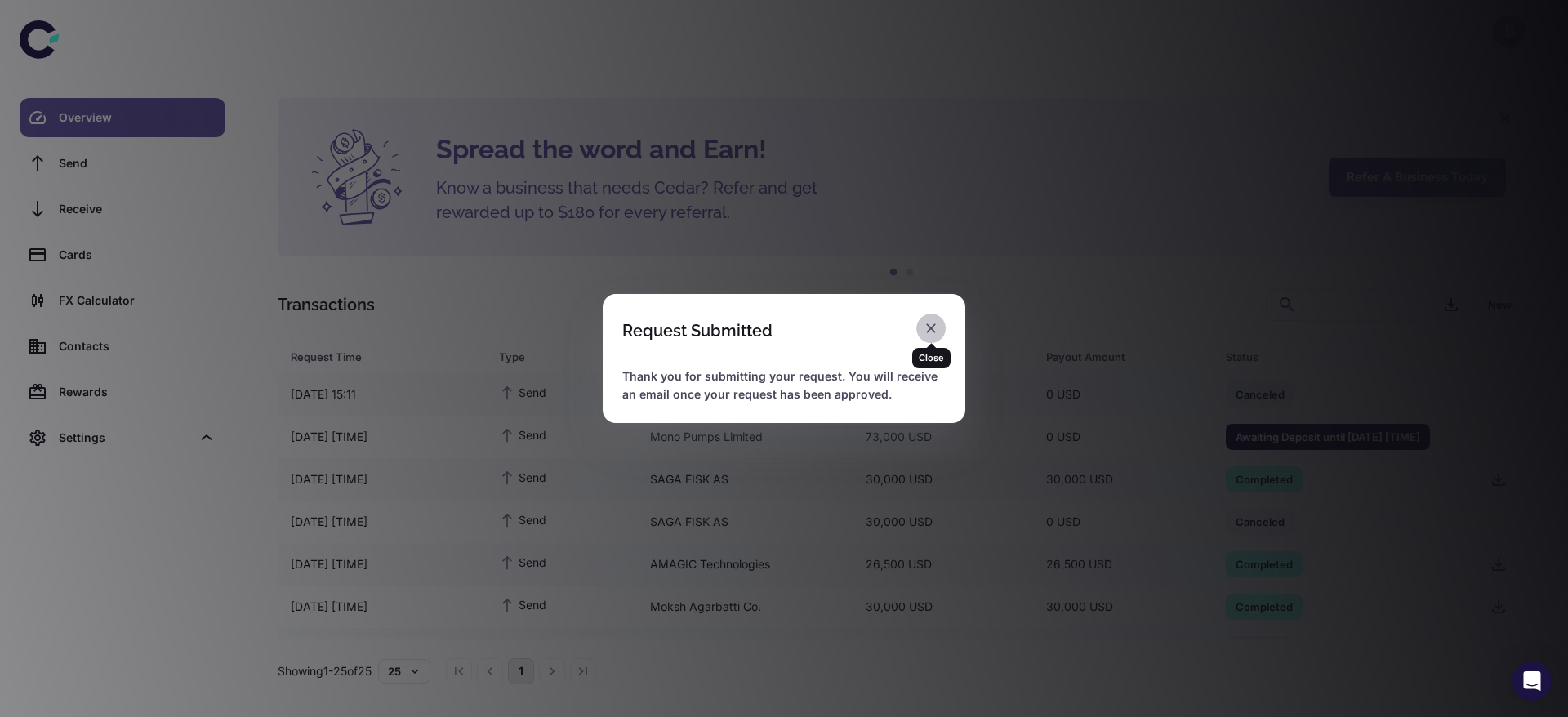 click at bounding box center (931, 328) 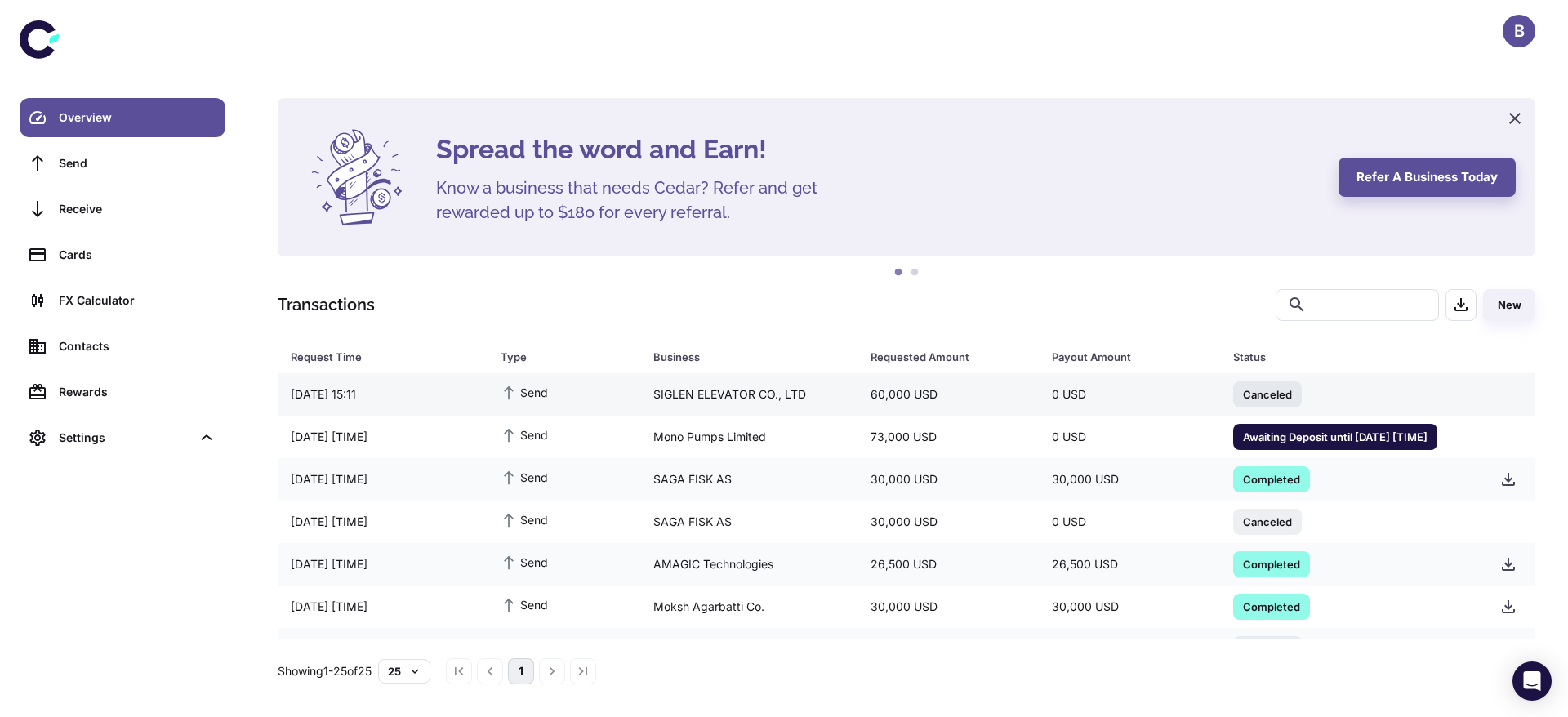 click on "60,000 USD" at bounding box center [948, 394] 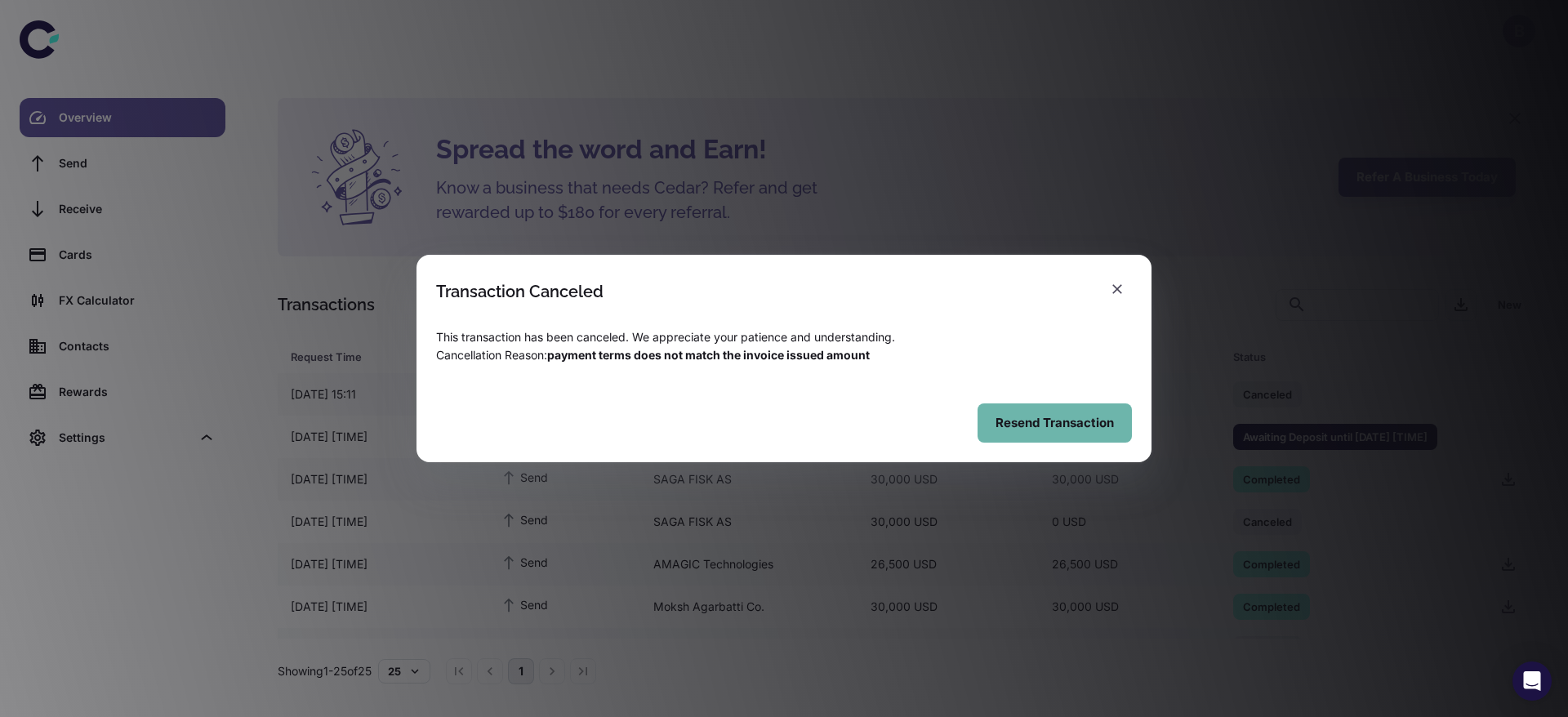 click on "Resend Transaction" at bounding box center [1054, 423] 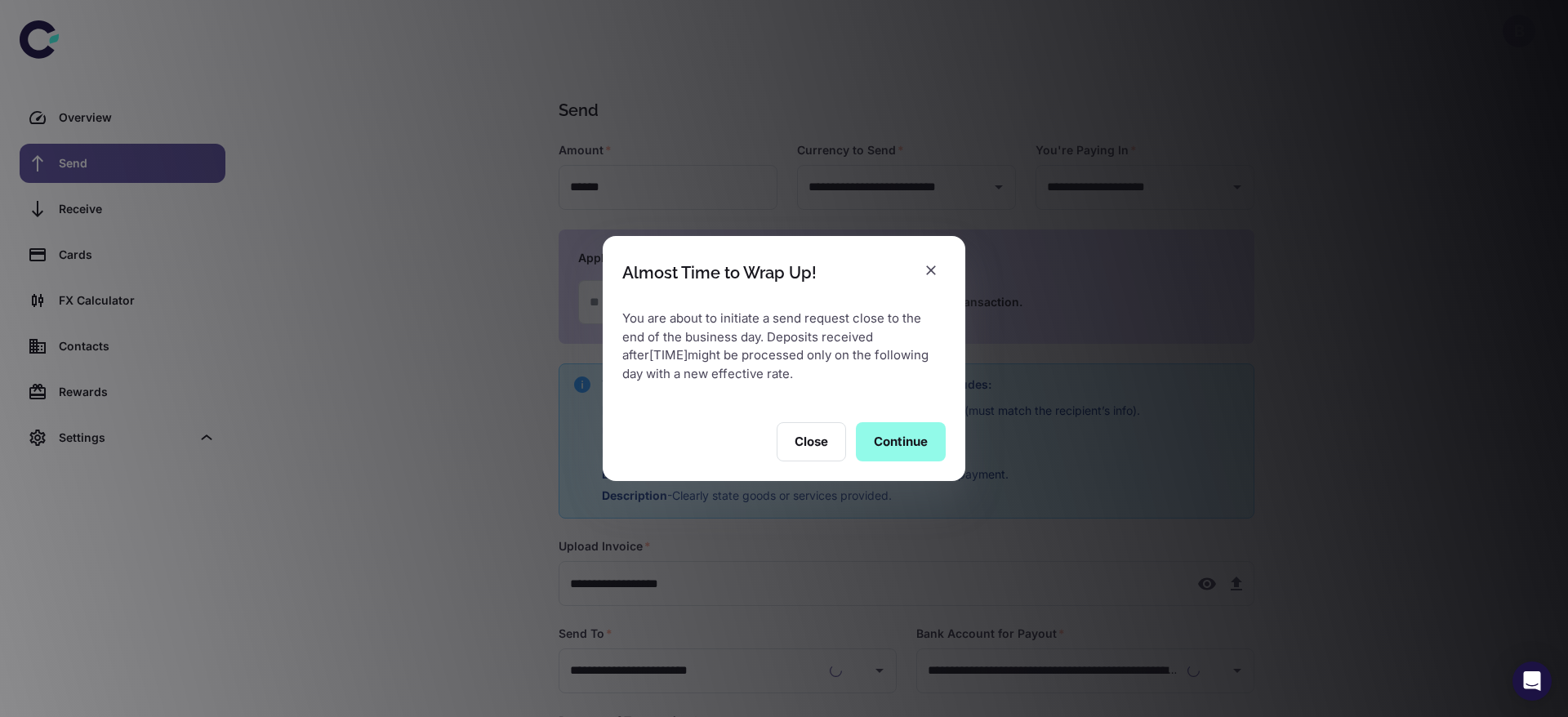 click on "Continue" at bounding box center [901, 442] 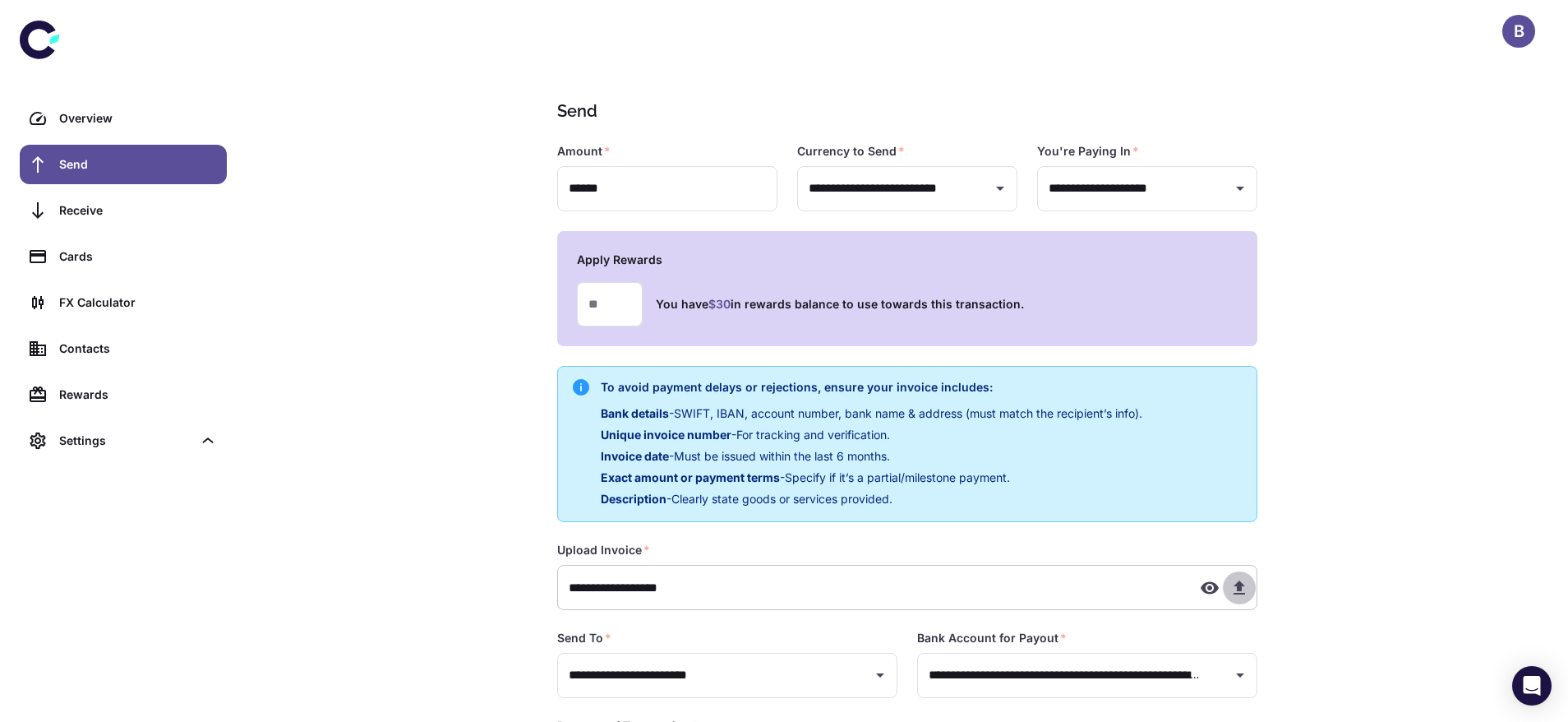 click at bounding box center (1239, 588) 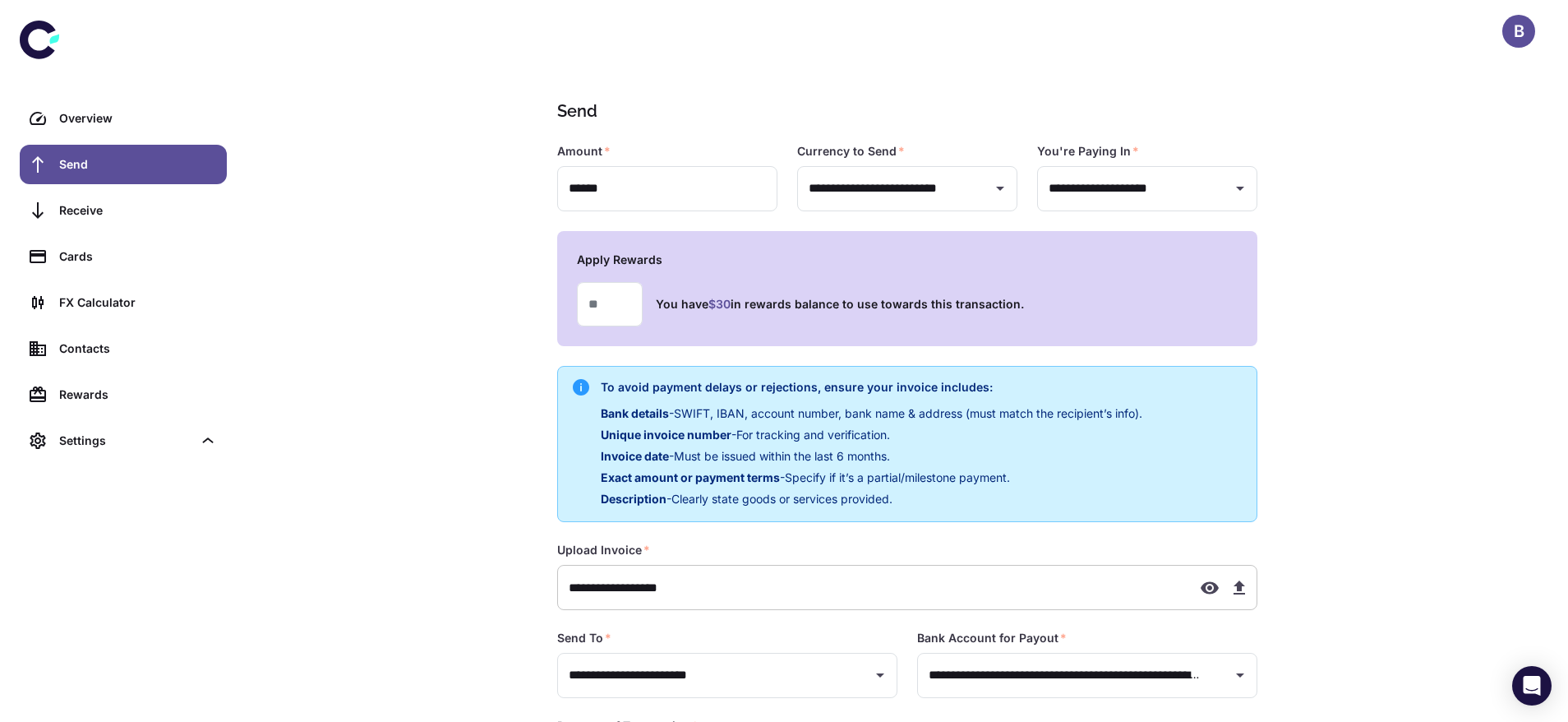type on "**********" 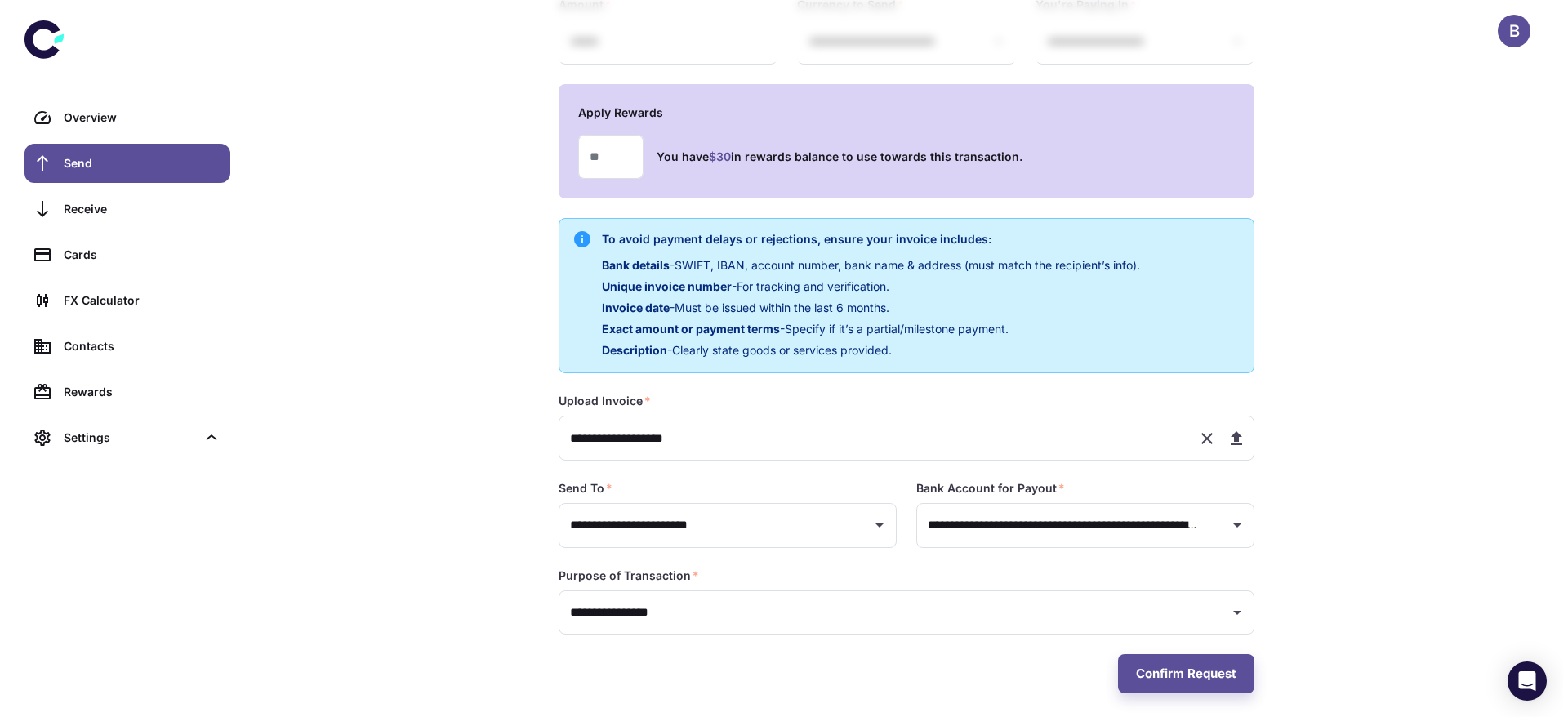 scroll, scrollTop: 154, scrollLeft: 0, axis: vertical 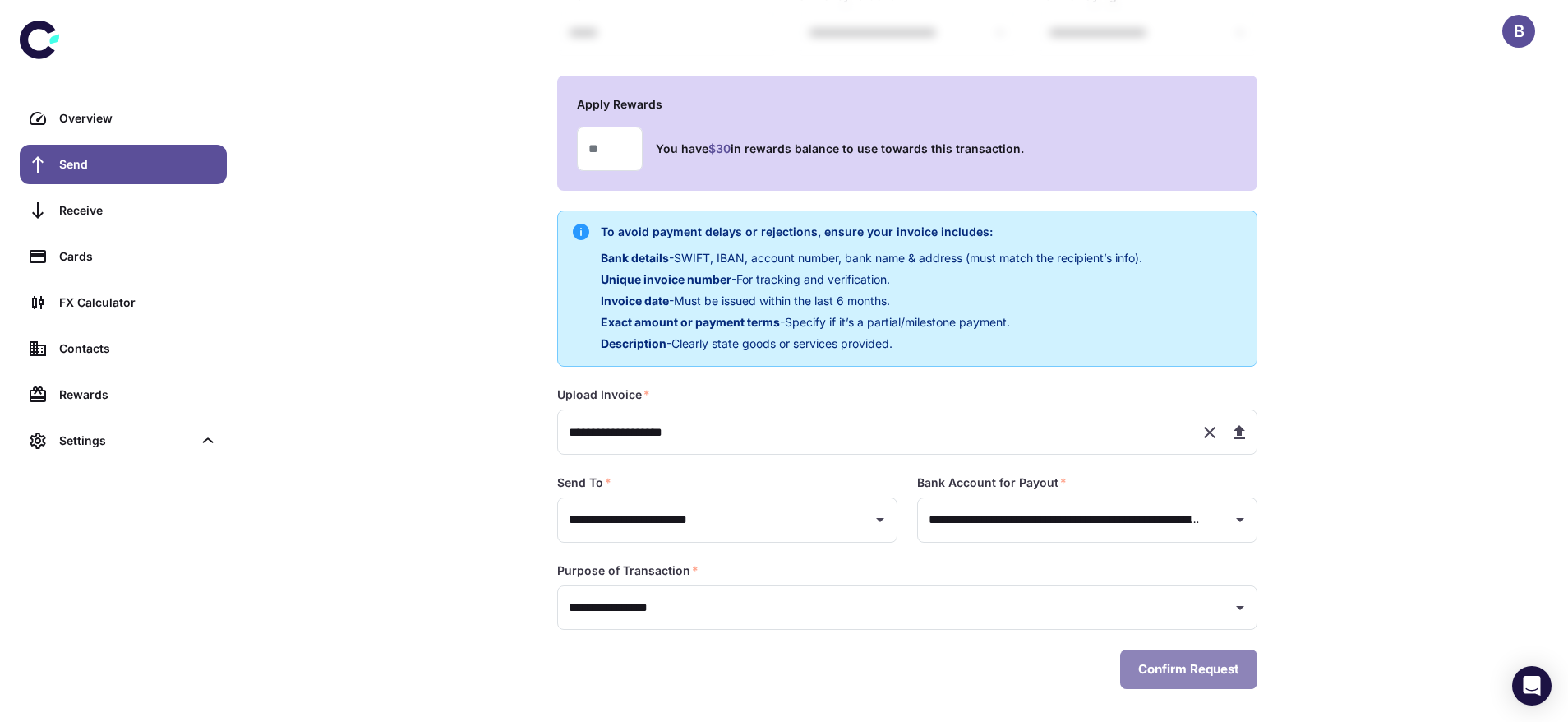 click on "Confirm Request" at bounding box center (1188, 669) 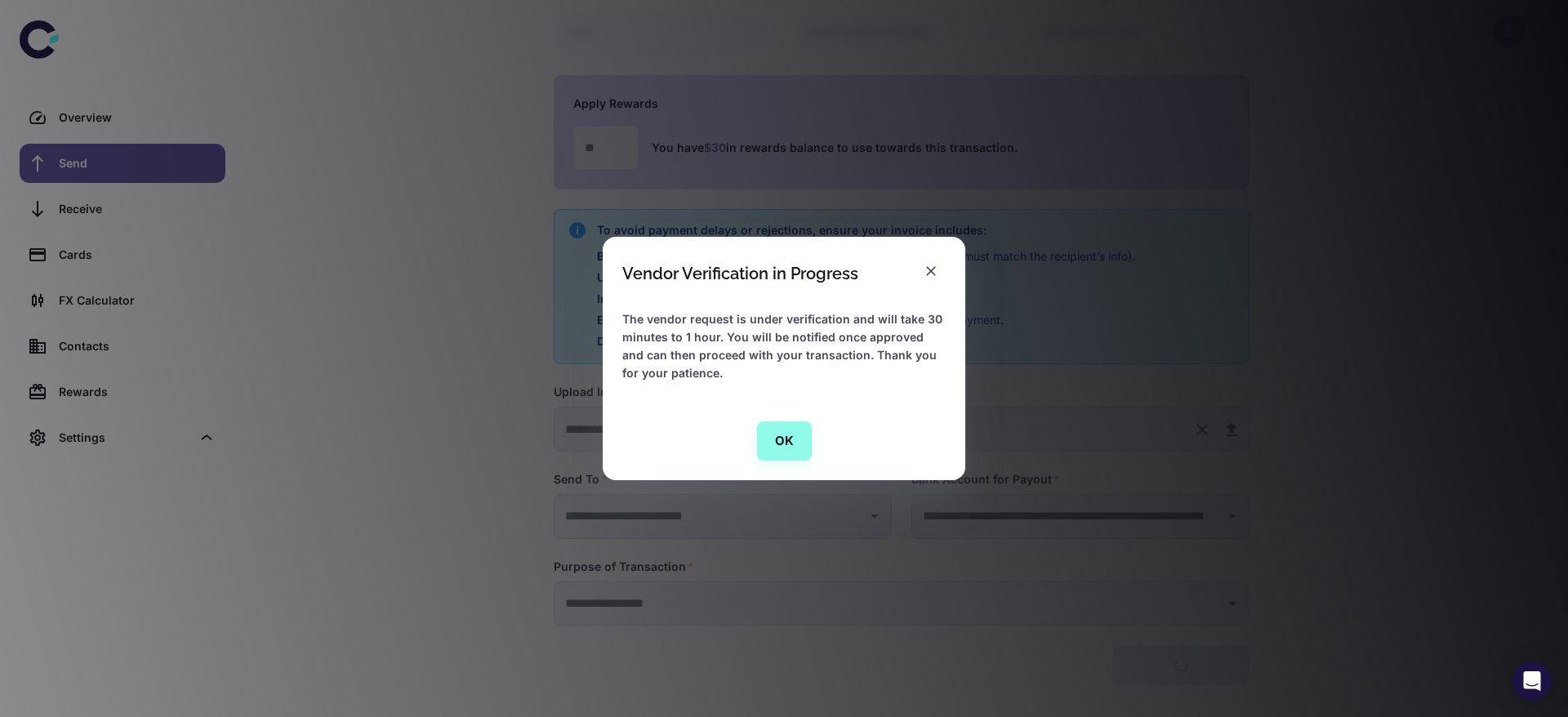 click on "OK" at bounding box center [784, 441] 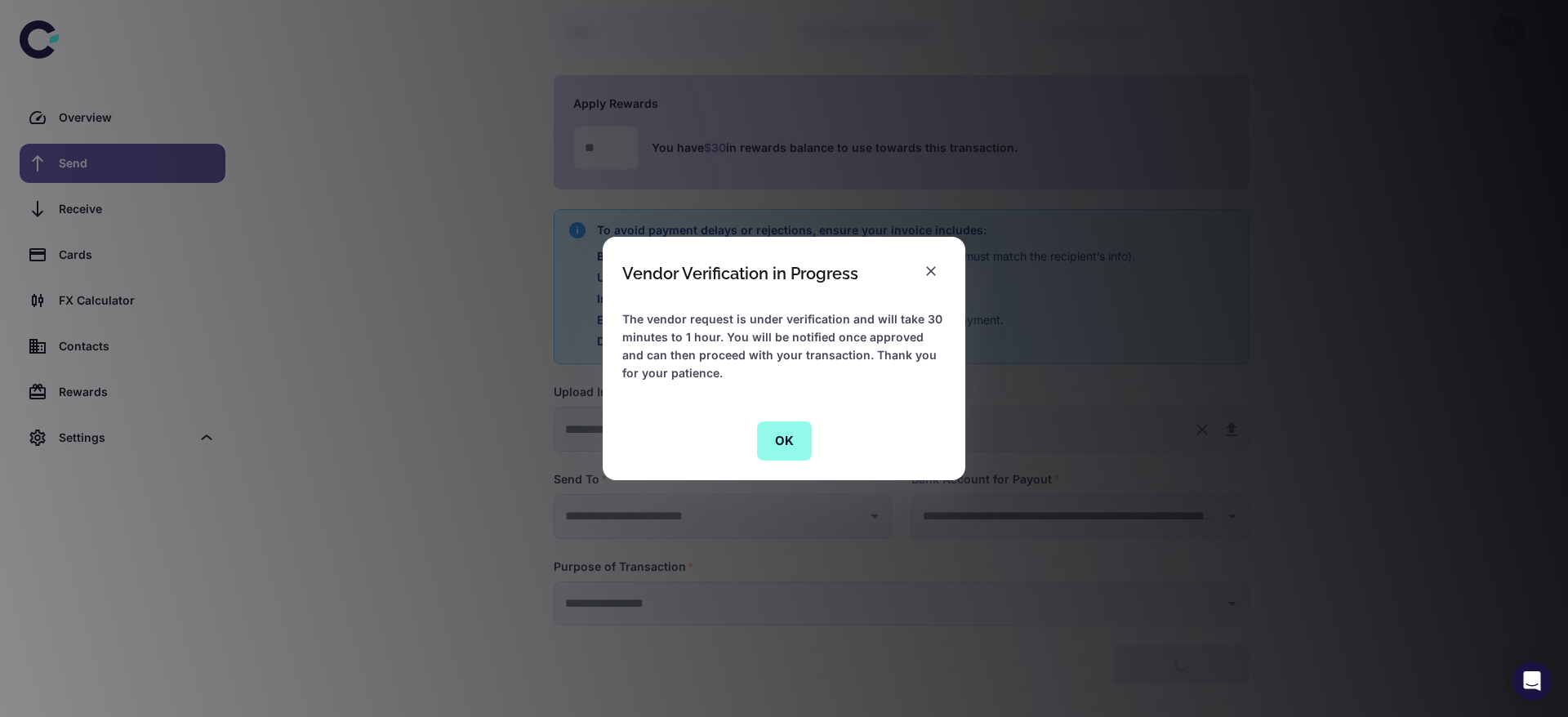 click on "OK" at bounding box center [784, 441] 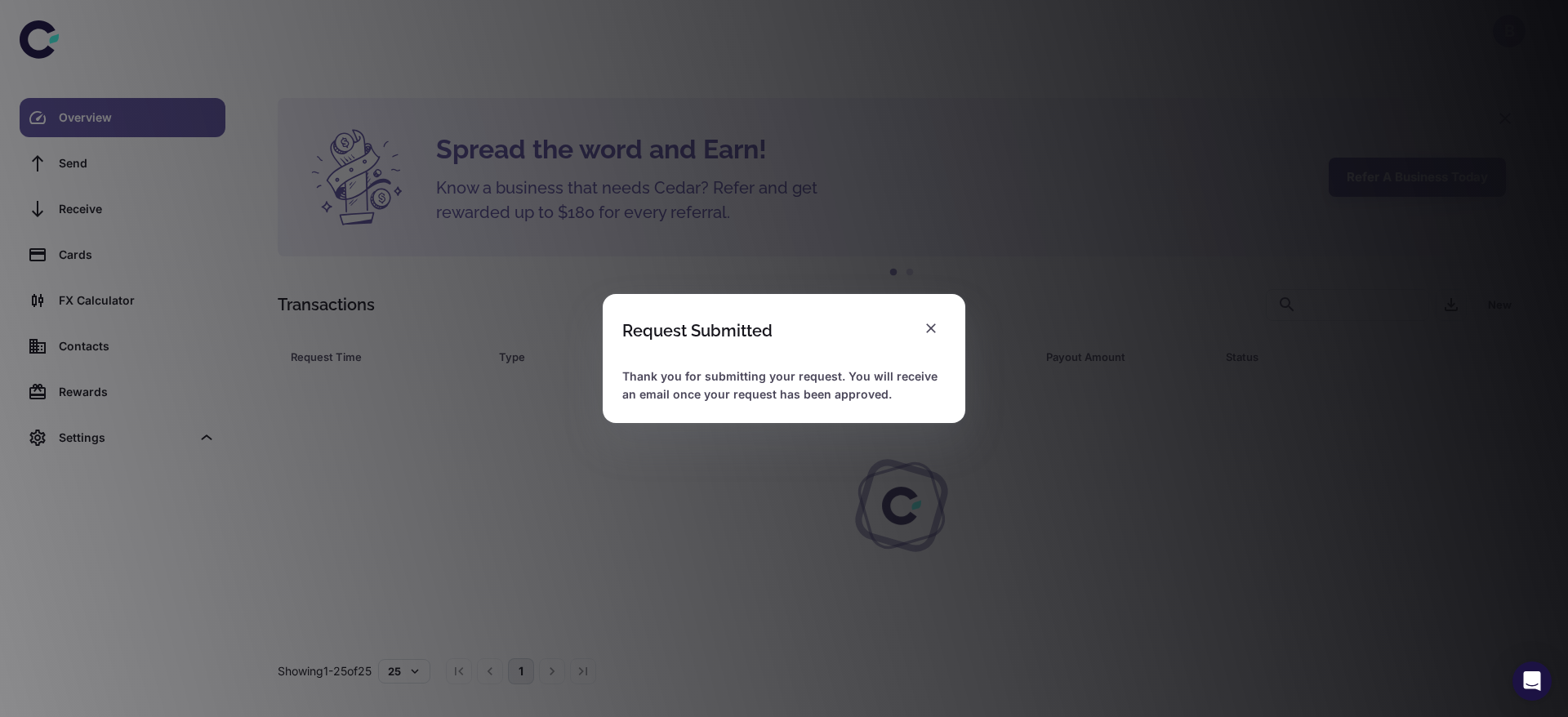 scroll, scrollTop: 0, scrollLeft: 0, axis: both 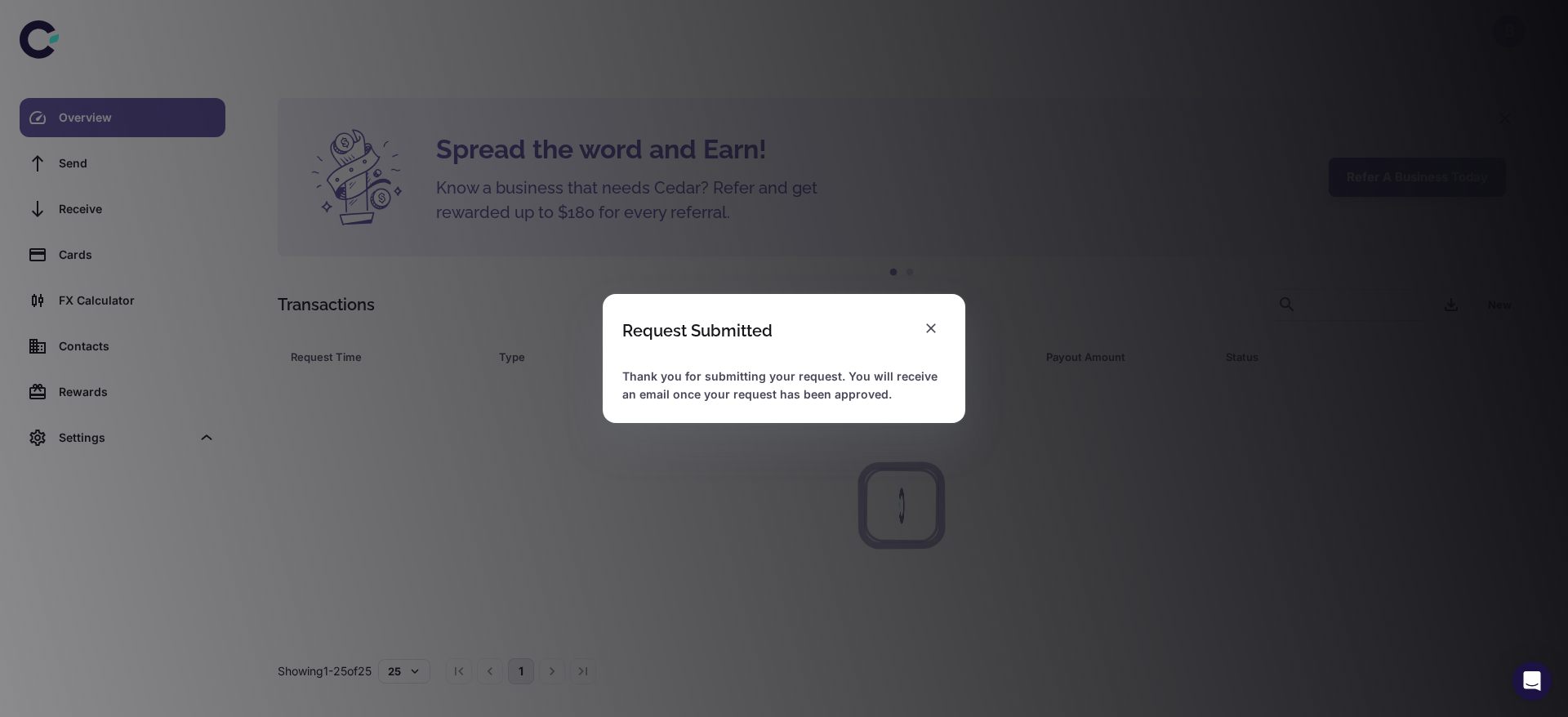 click on "Request Submitted Thank you for submitting your request. You will receive an email once your request has been approved." at bounding box center [784, 358] 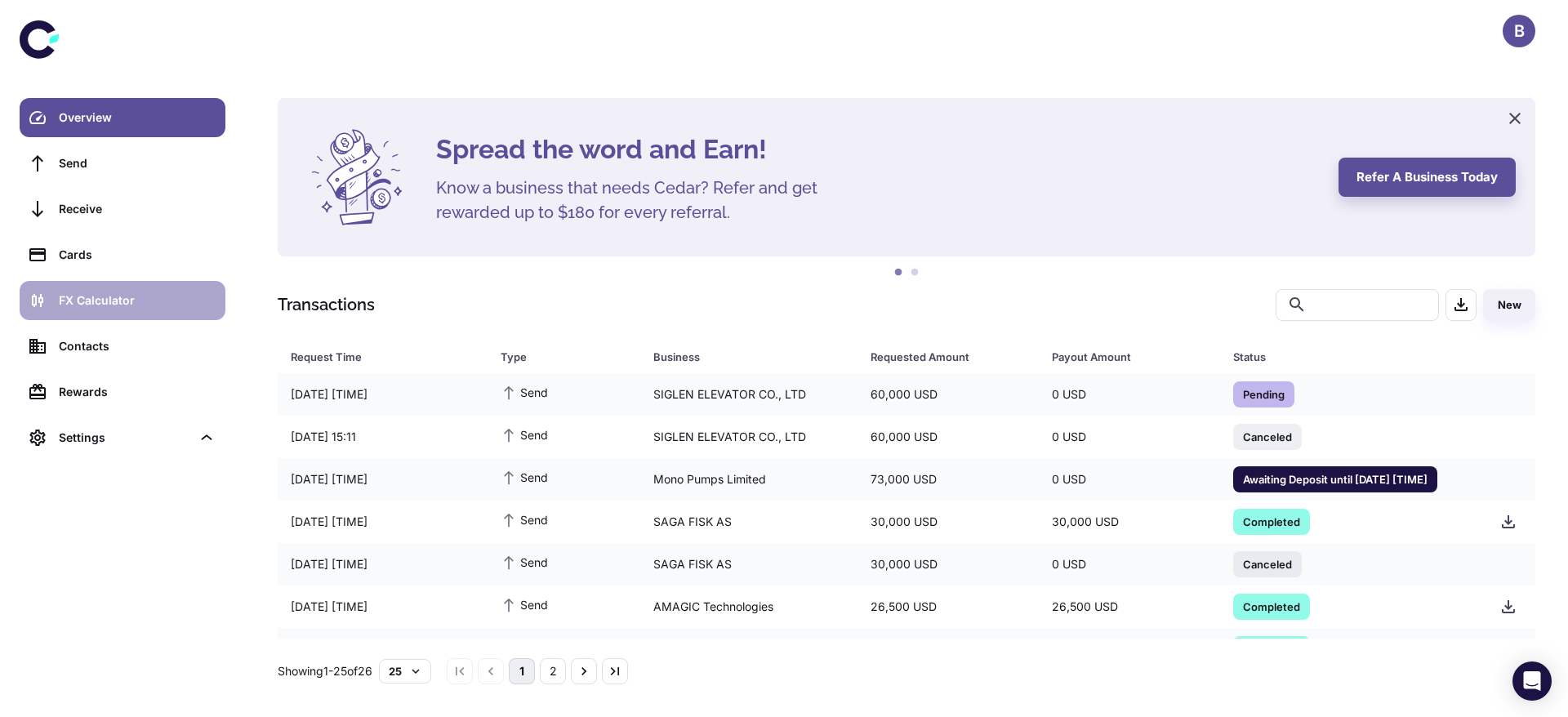 click on "FX Calculator" at bounding box center (122, 301) 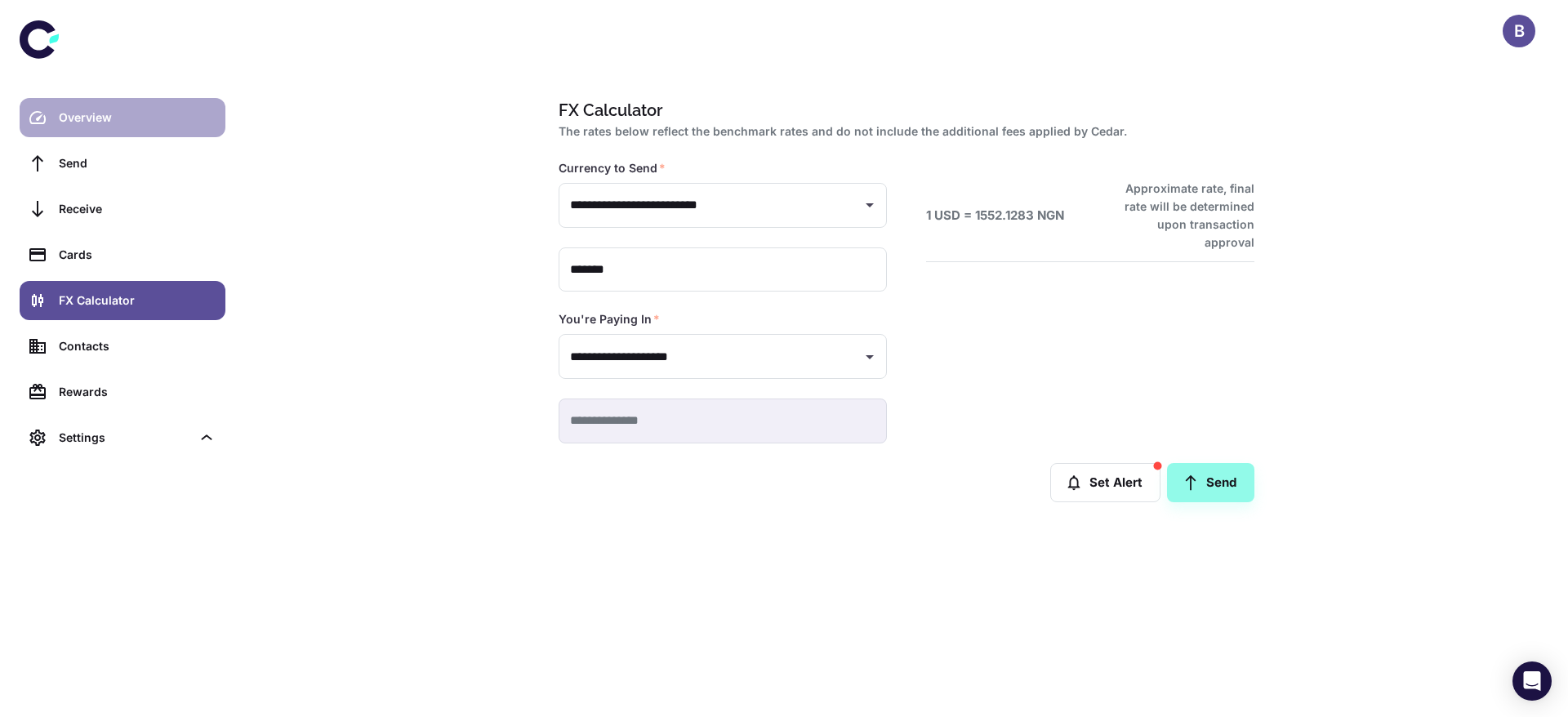click on "Overview" at bounding box center (137, 118) 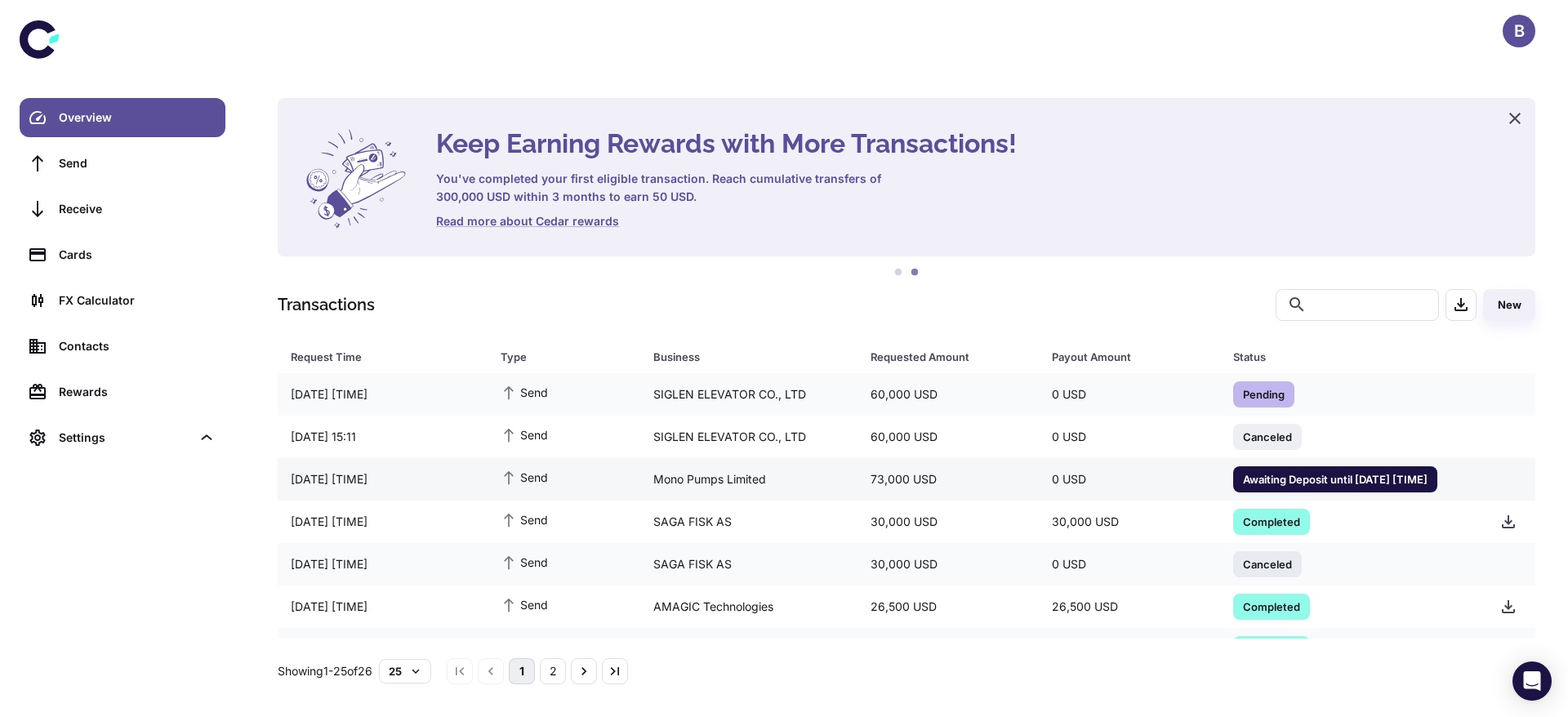 click on "0 USD" at bounding box center [948, 394] 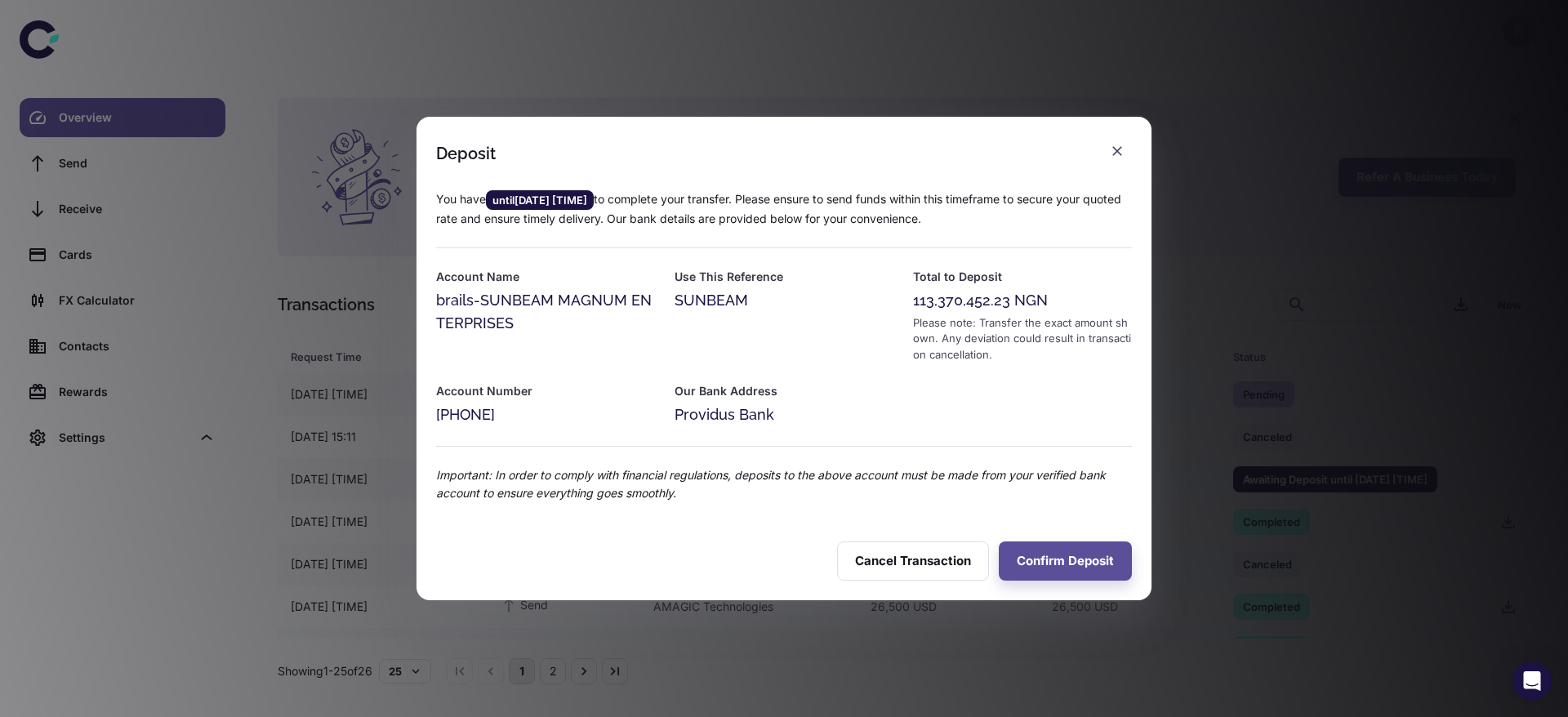 click at bounding box center (1117, 151) 